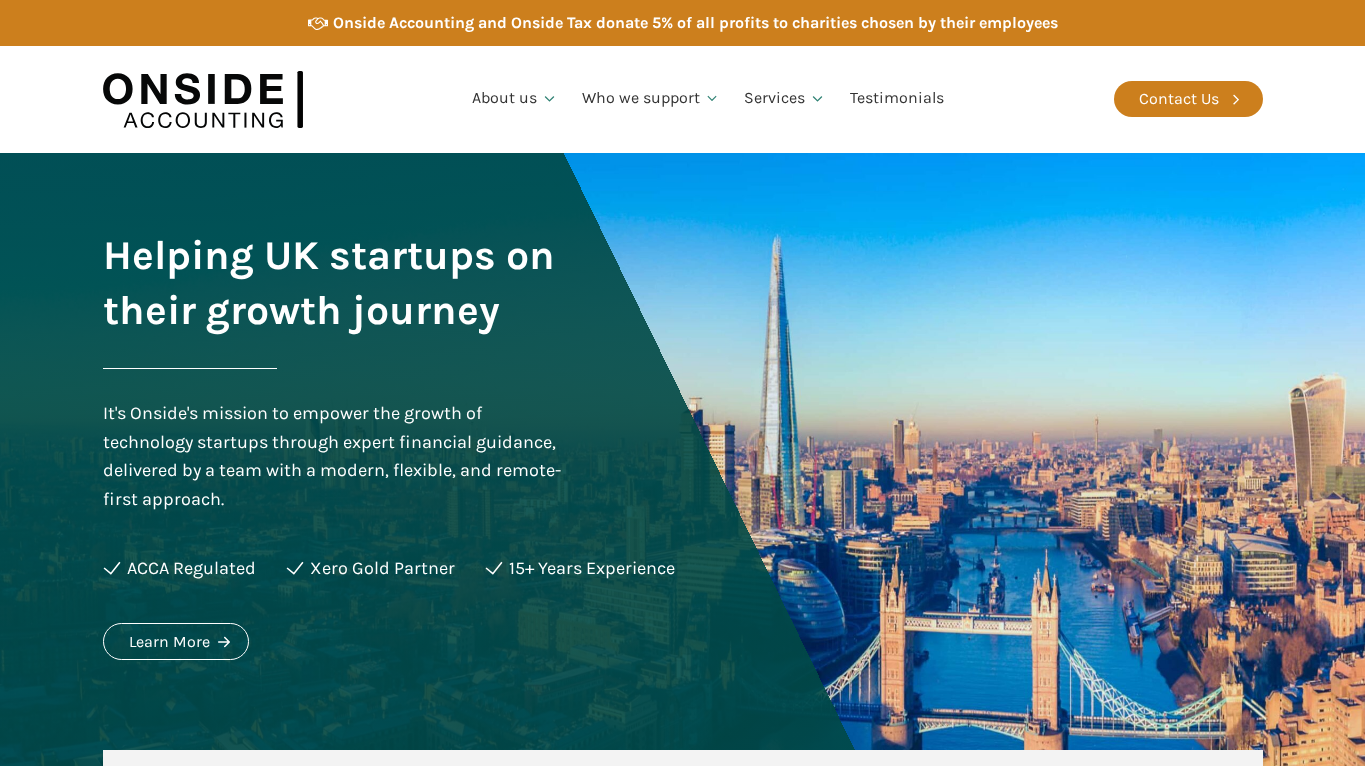 scroll, scrollTop: 0, scrollLeft: 0, axis: both 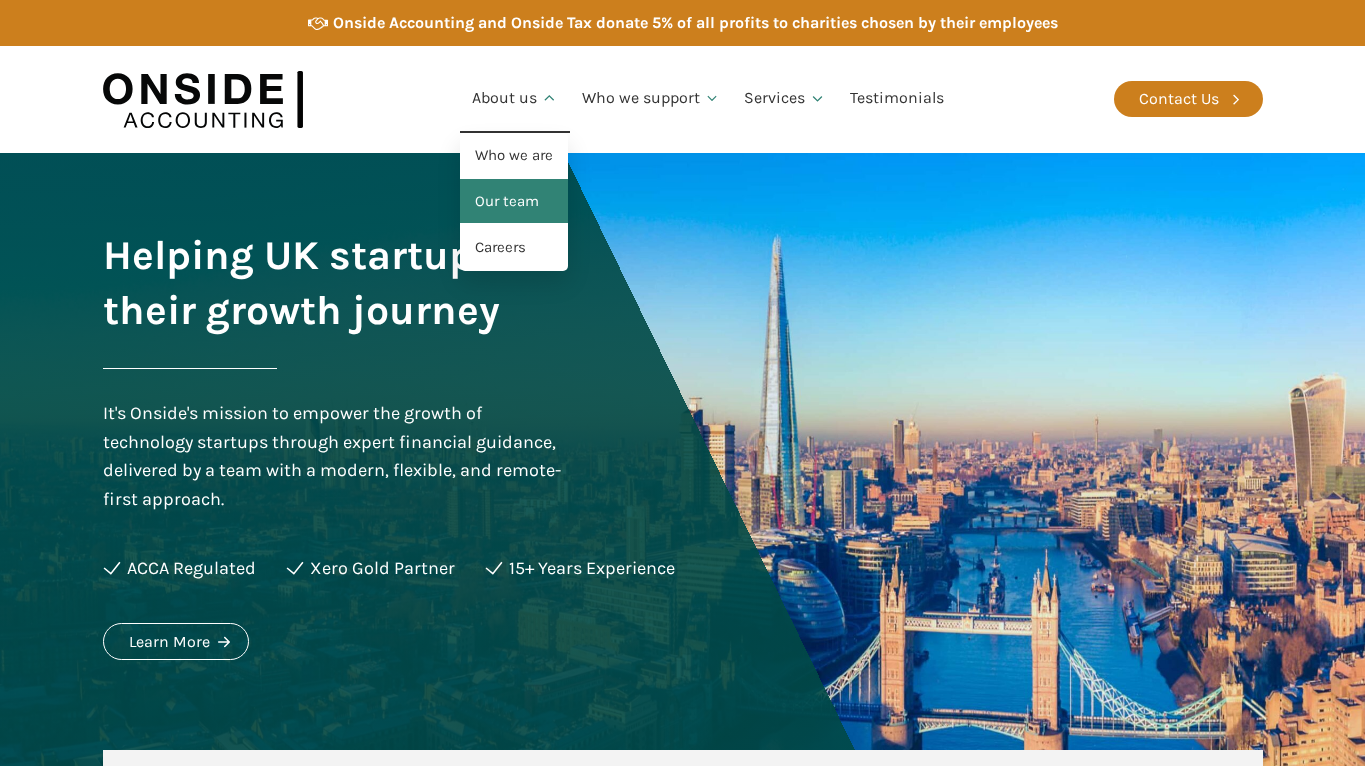 click on "Our team" at bounding box center (514, 202) 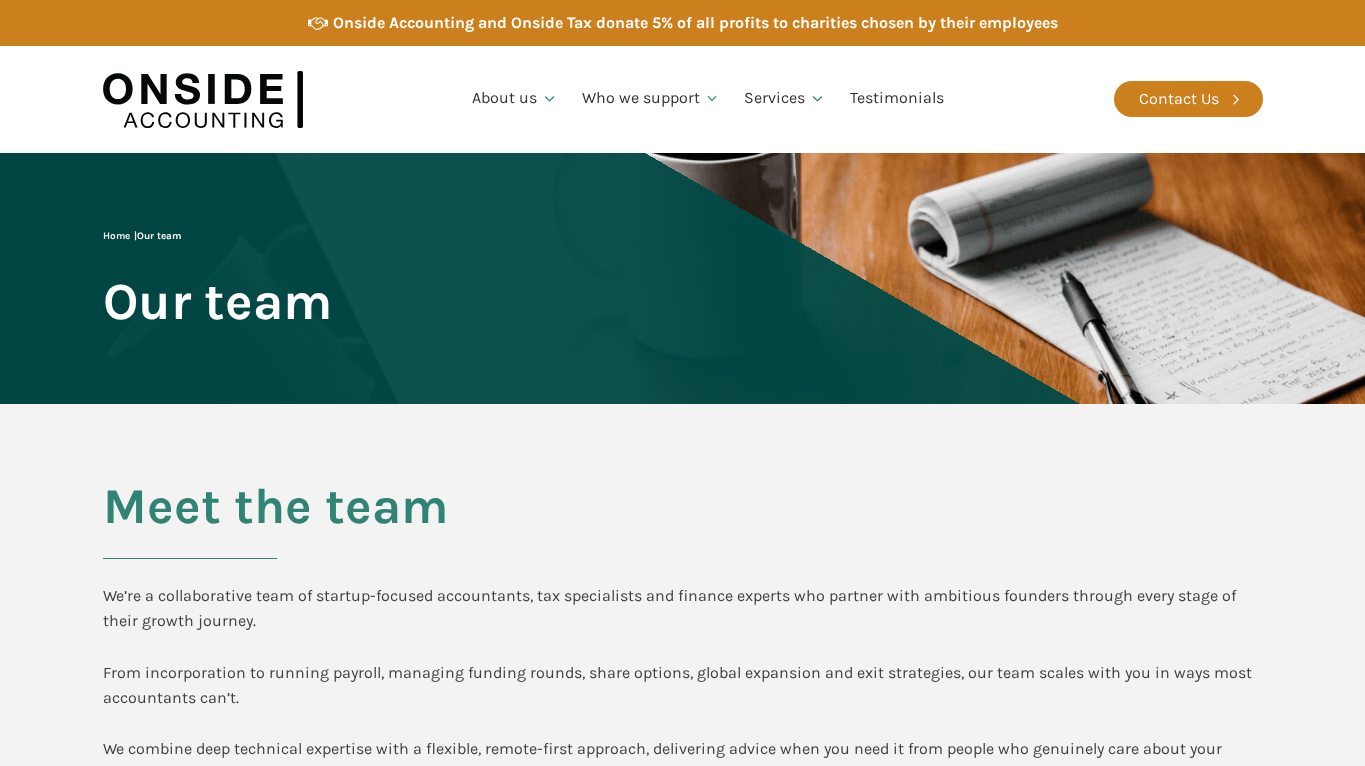 scroll, scrollTop: 204, scrollLeft: 0, axis: vertical 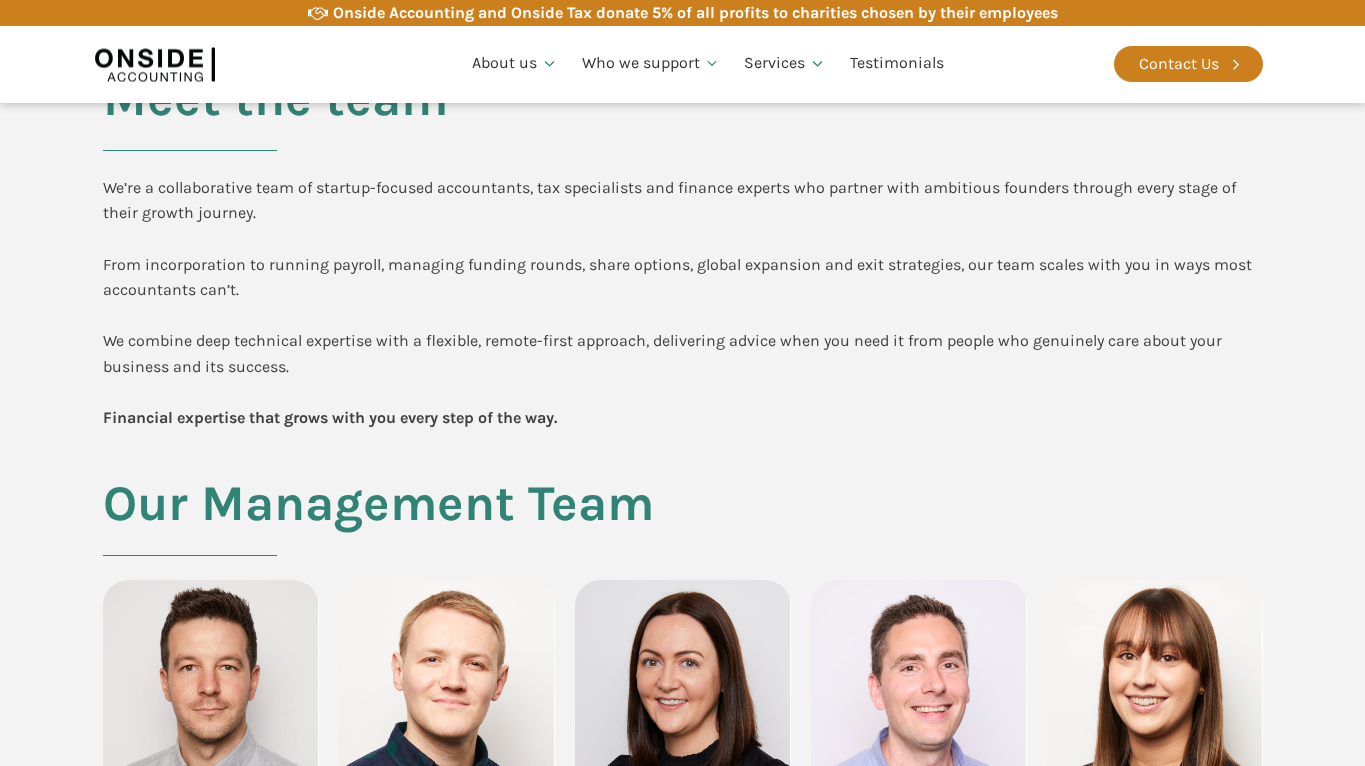 click on "We’re a collaborative team of startup-focused accountants, tax specialists and finance experts who partner with ambitious founders through every stage of their growth journey. From incorporation to running payroll, managing funding rounds, share options, global expansion and exit strategies, our team scales with you in ways most accountants can’t. We combine deep technical expertise with a flexible, remote-first approach, delivering advice when you need it from people who genuinely care about your business and its success. Financial expertise that grows with you every step of the way." at bounding box center [683, 303] 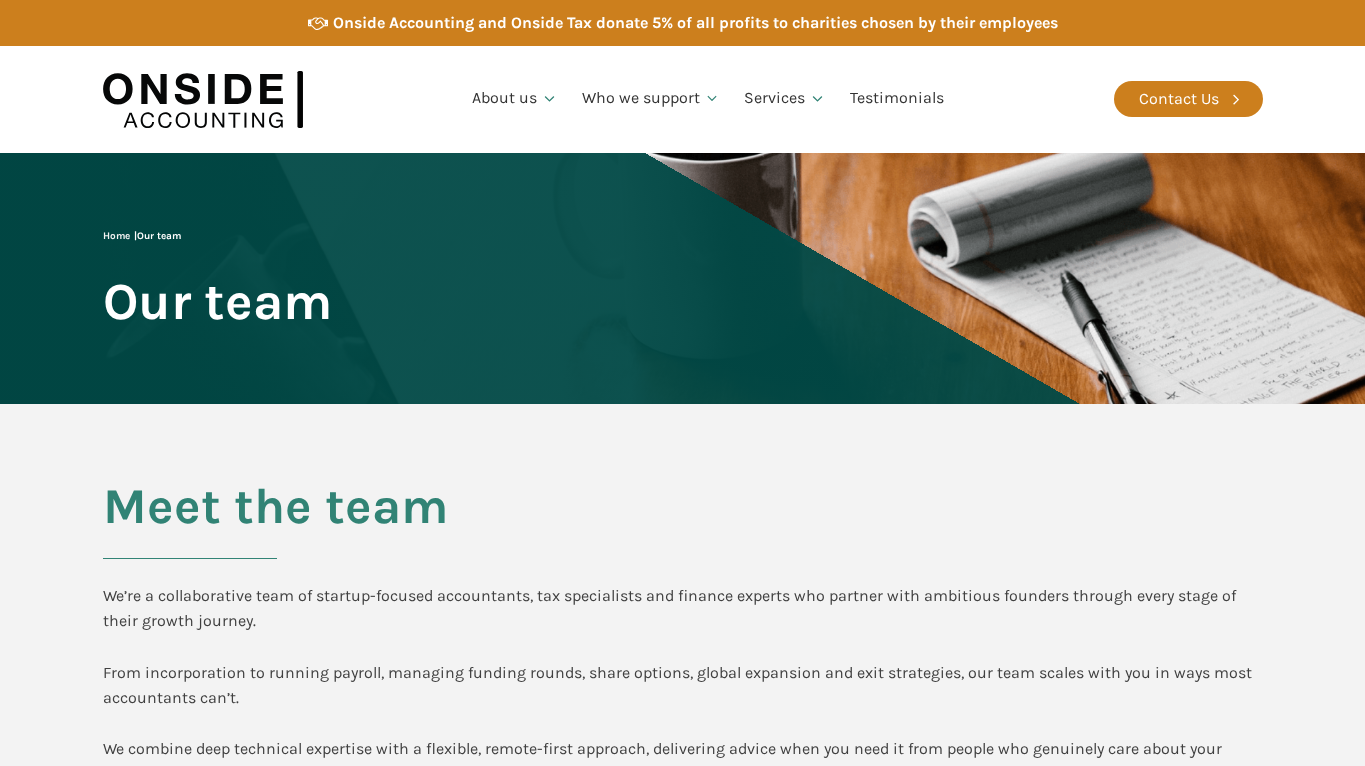scroll, scrollTop: 408, scrollLeft: 0, axis: vertical 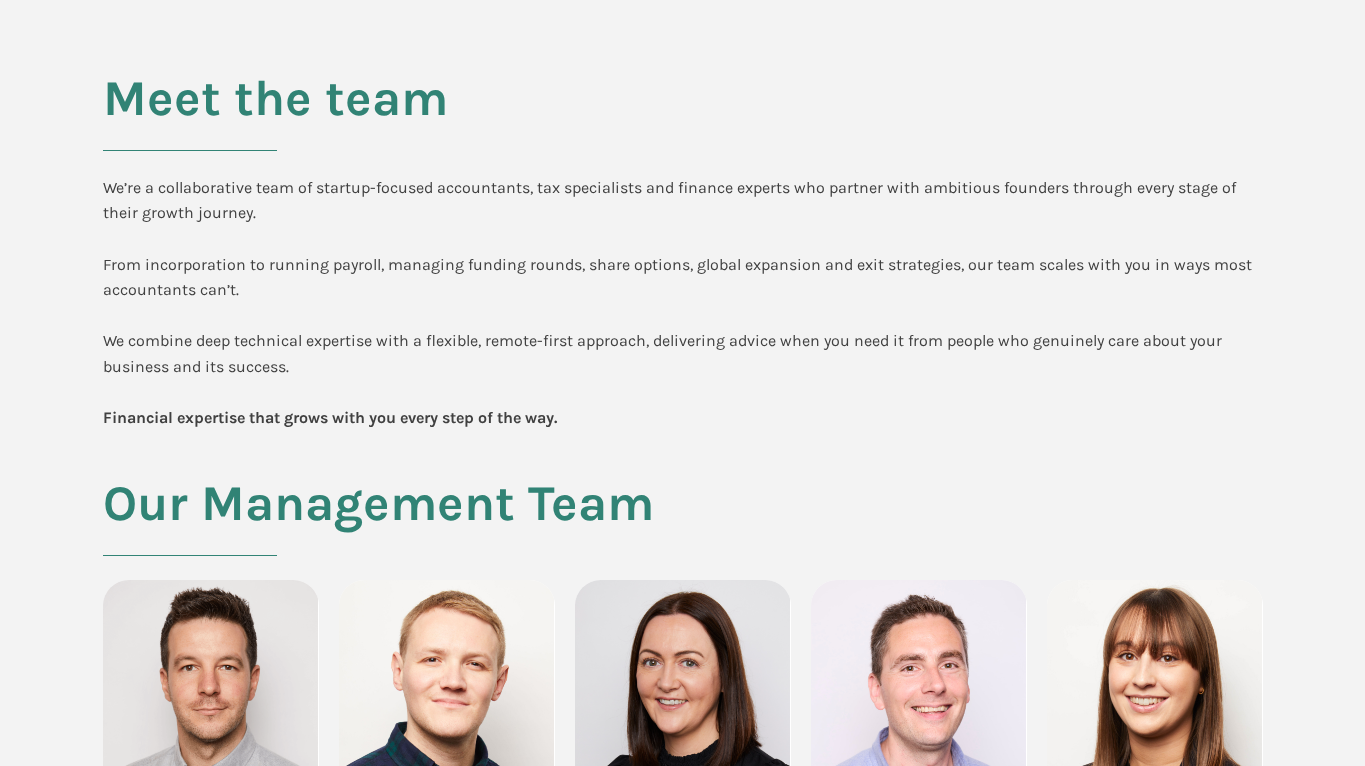 click on "We’re a collaborative team of startup-focused accountants, tax specialists and finance experts who partner with ambitious founders through every stage of their growth journey. From incorporation to running payroll, managing funding rounds, share options, global expansion and exit strategies, our team scales with you in ways most accountants can’t. We combine deep technical expertise with a flexible, remote-first approach, delivering advice when you need it from people who genuinely care about your business and its success. Financial expertise that grows with you every step of the way." at bounding box center [683, 303] 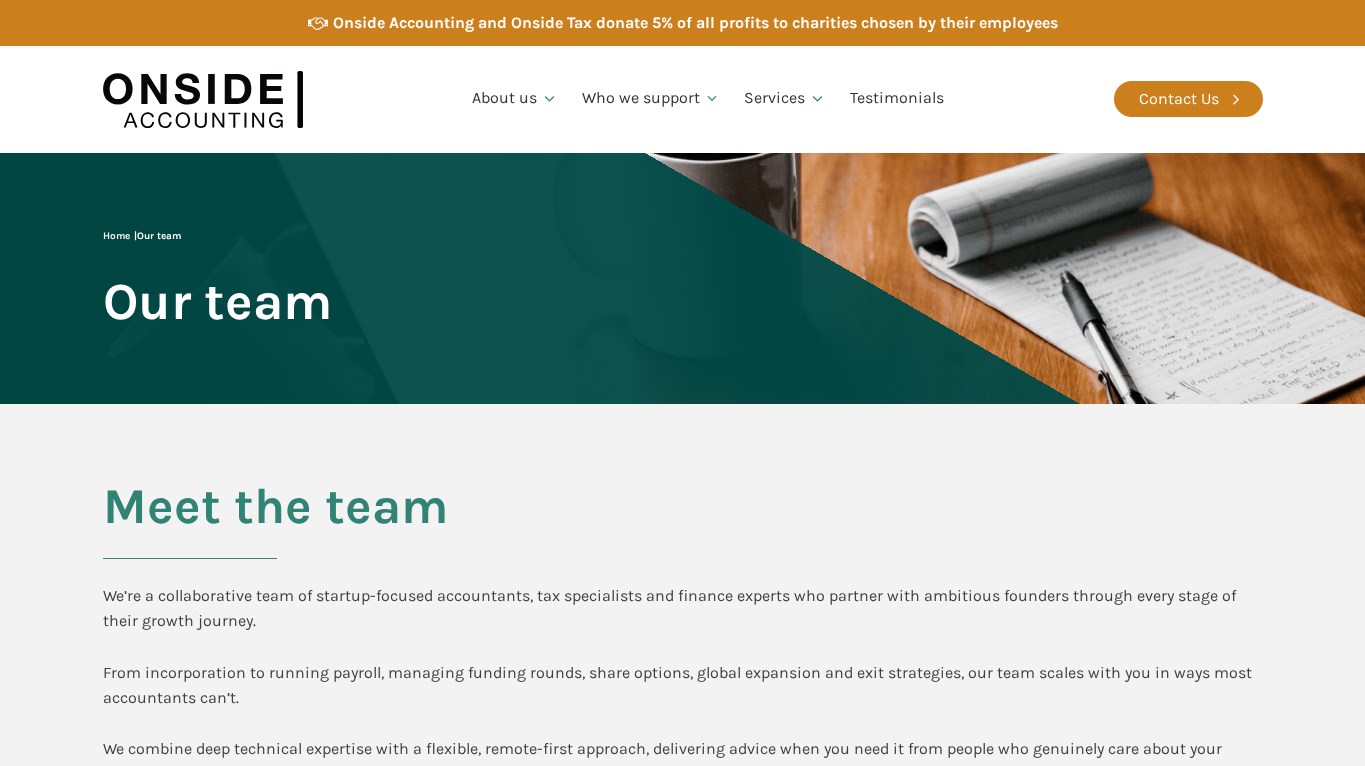 scroll, scrollTop: 0, scrollLeft: 0, axis: both 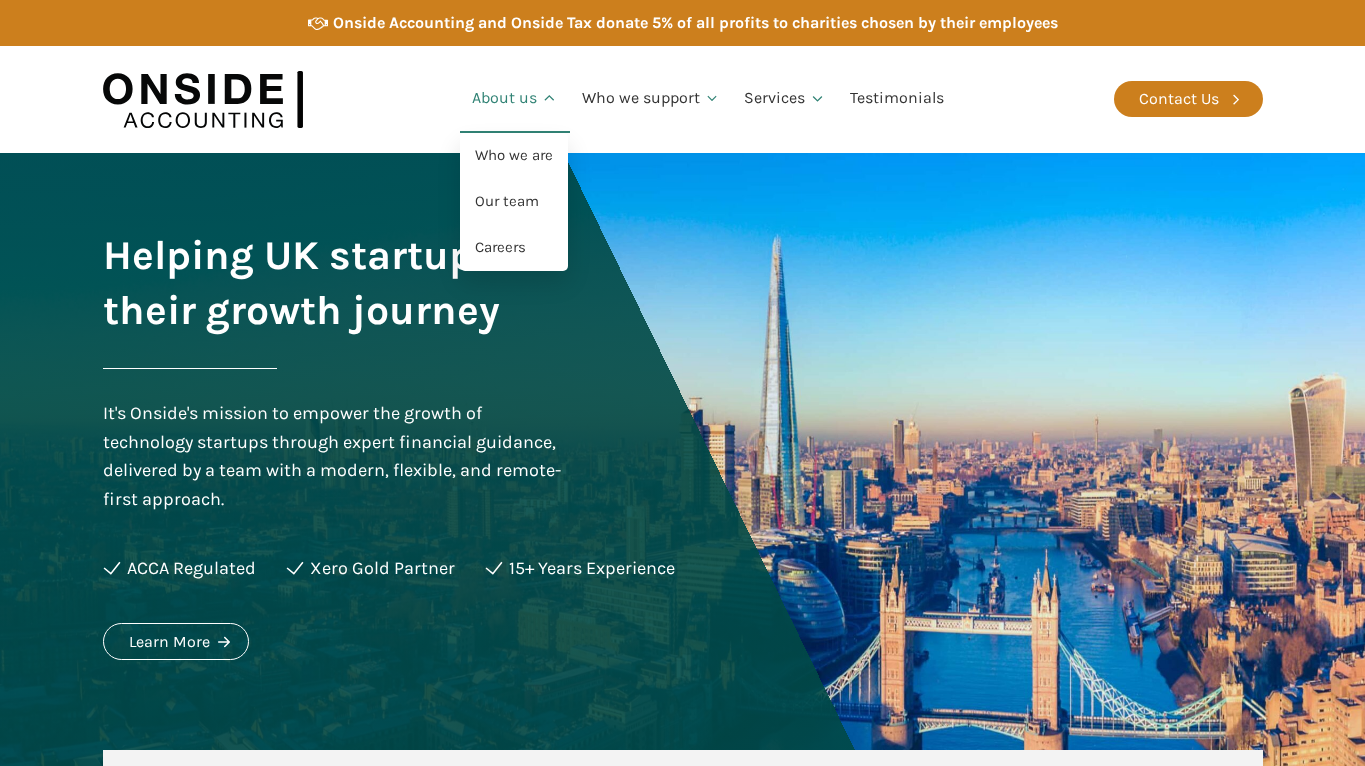 click on "About us" at bounding box center (515, 99) 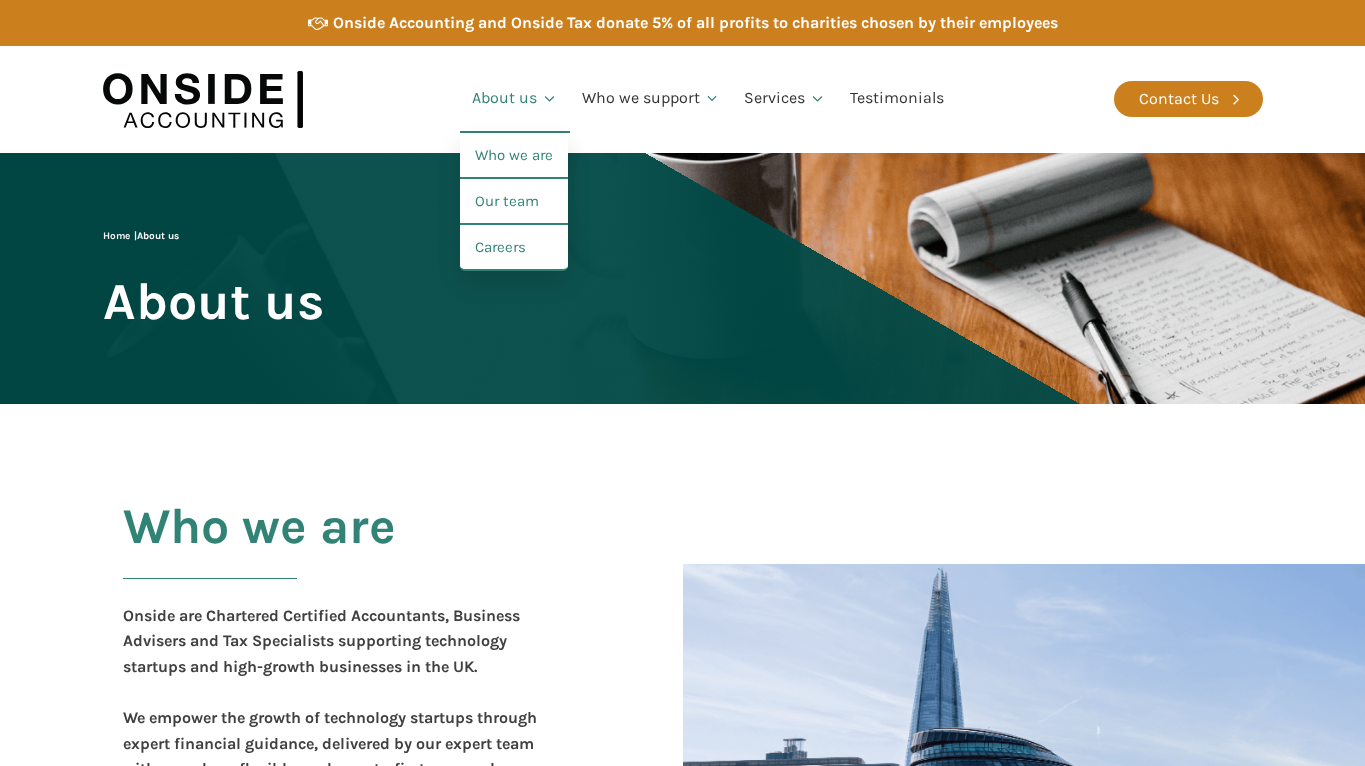 scroll, scrollTop: 0, scrollLeft: 0, axis: both 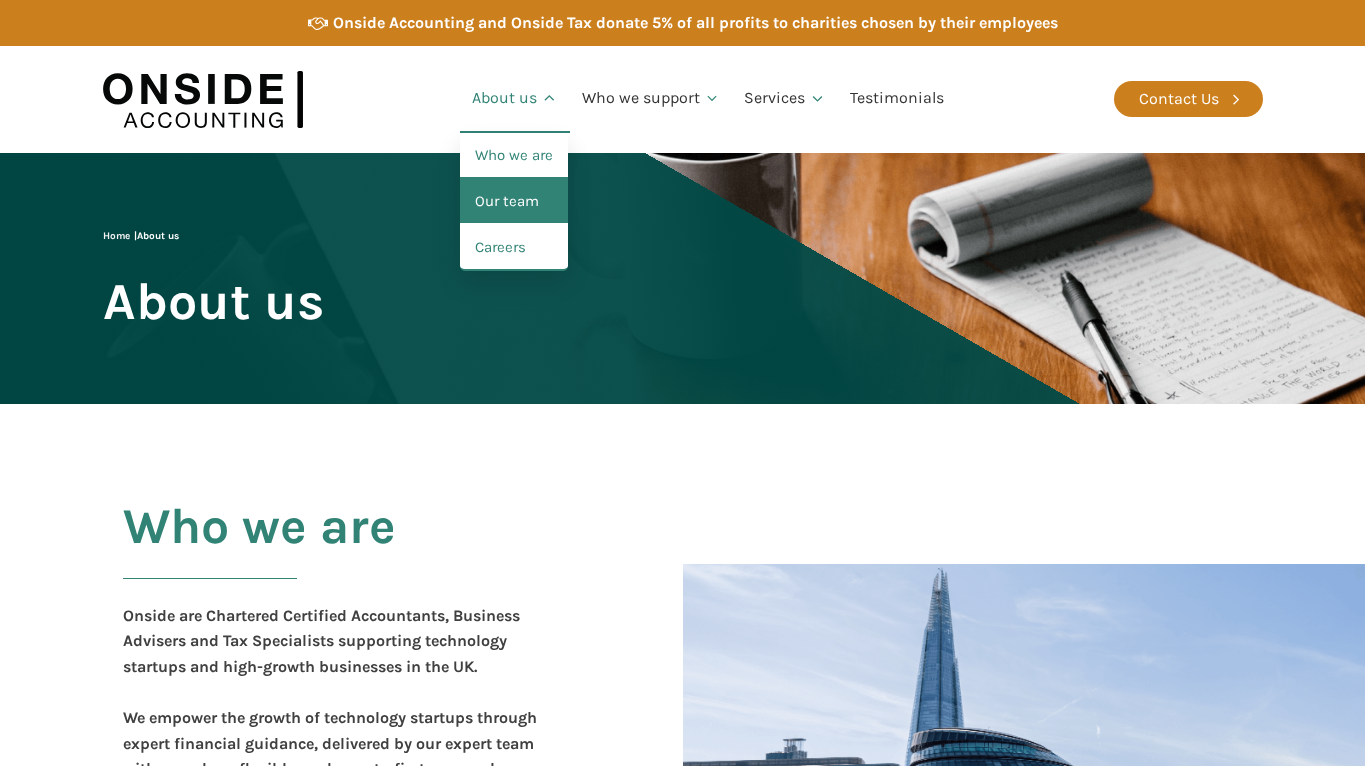 click on "Our team" at bounding box center [514, 202] 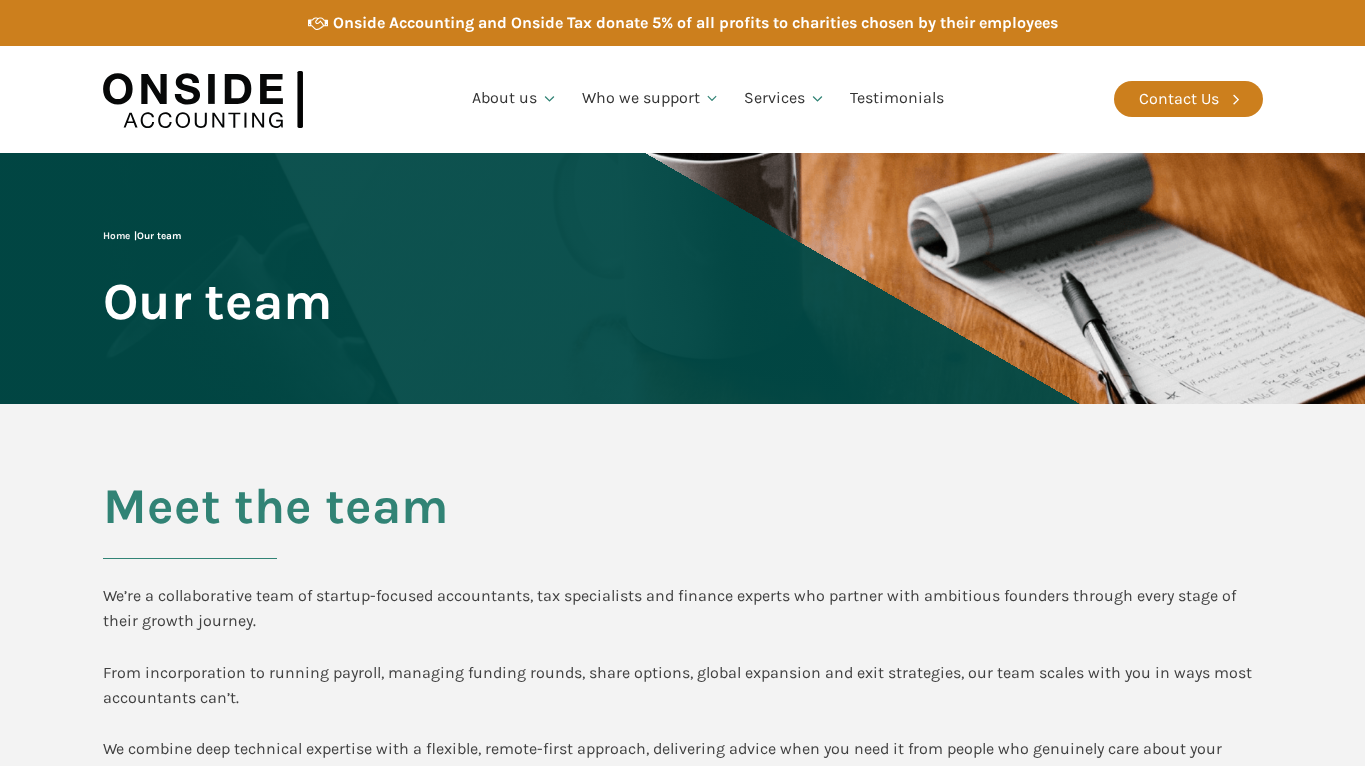 scroll, scrollTop: 0, scrollLeft: 0, axis: both 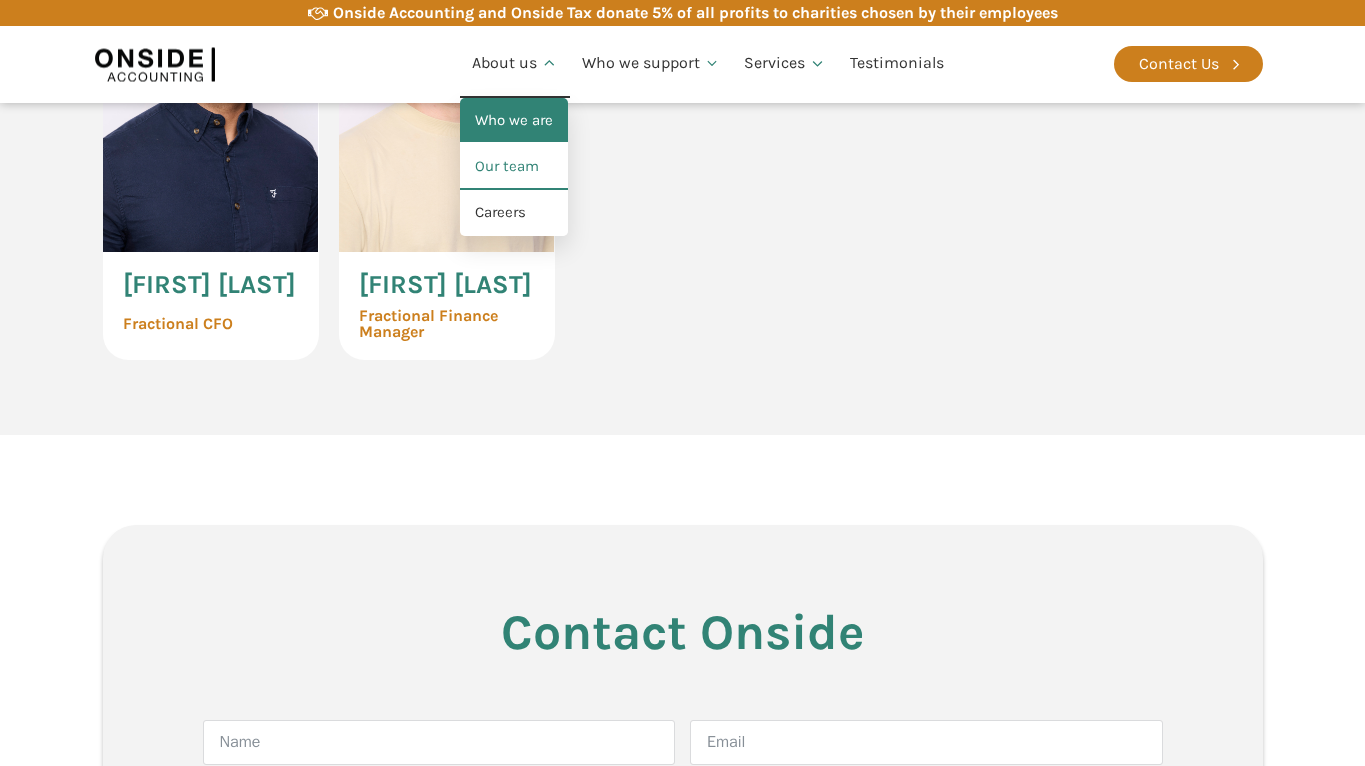 click on "Who we are" at bounding box center (514, 121) 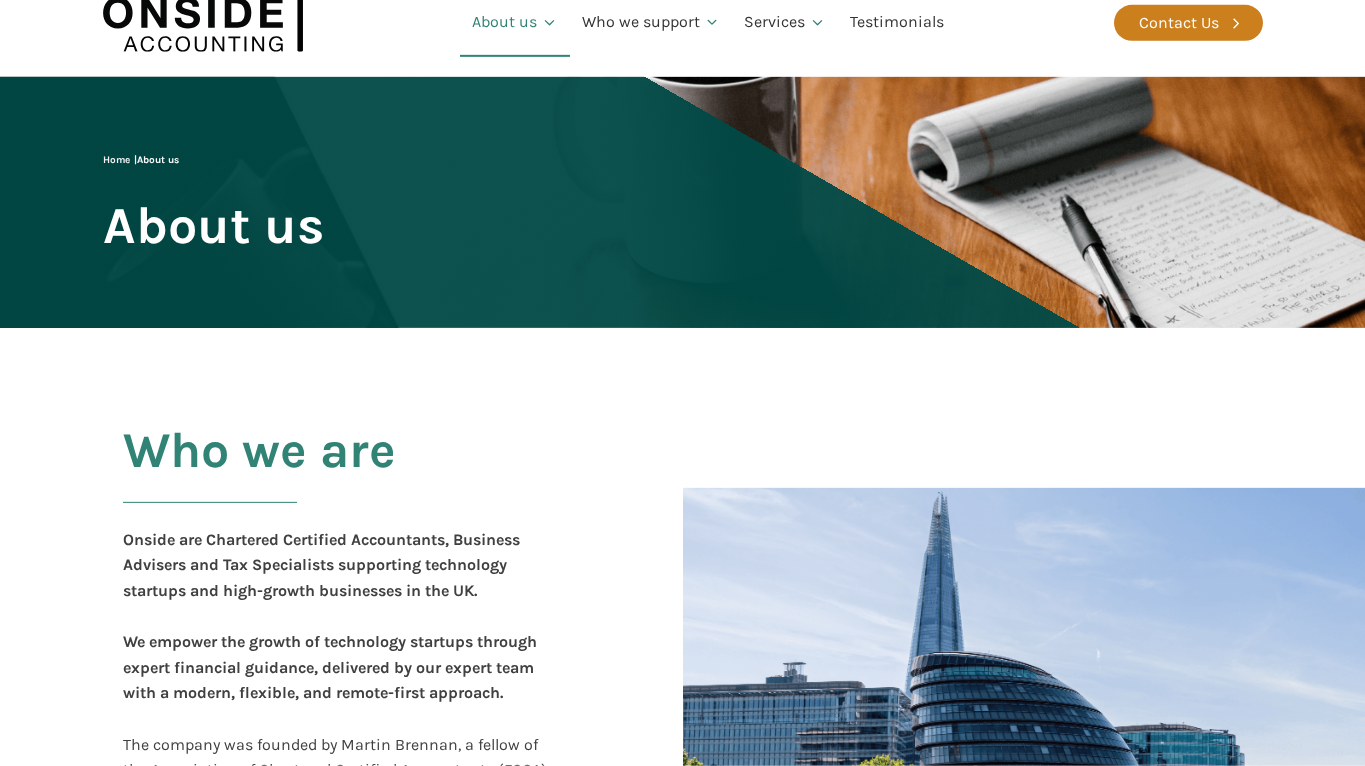 scroll, scrollTop: 0, scrollLeft: 0, axis: both 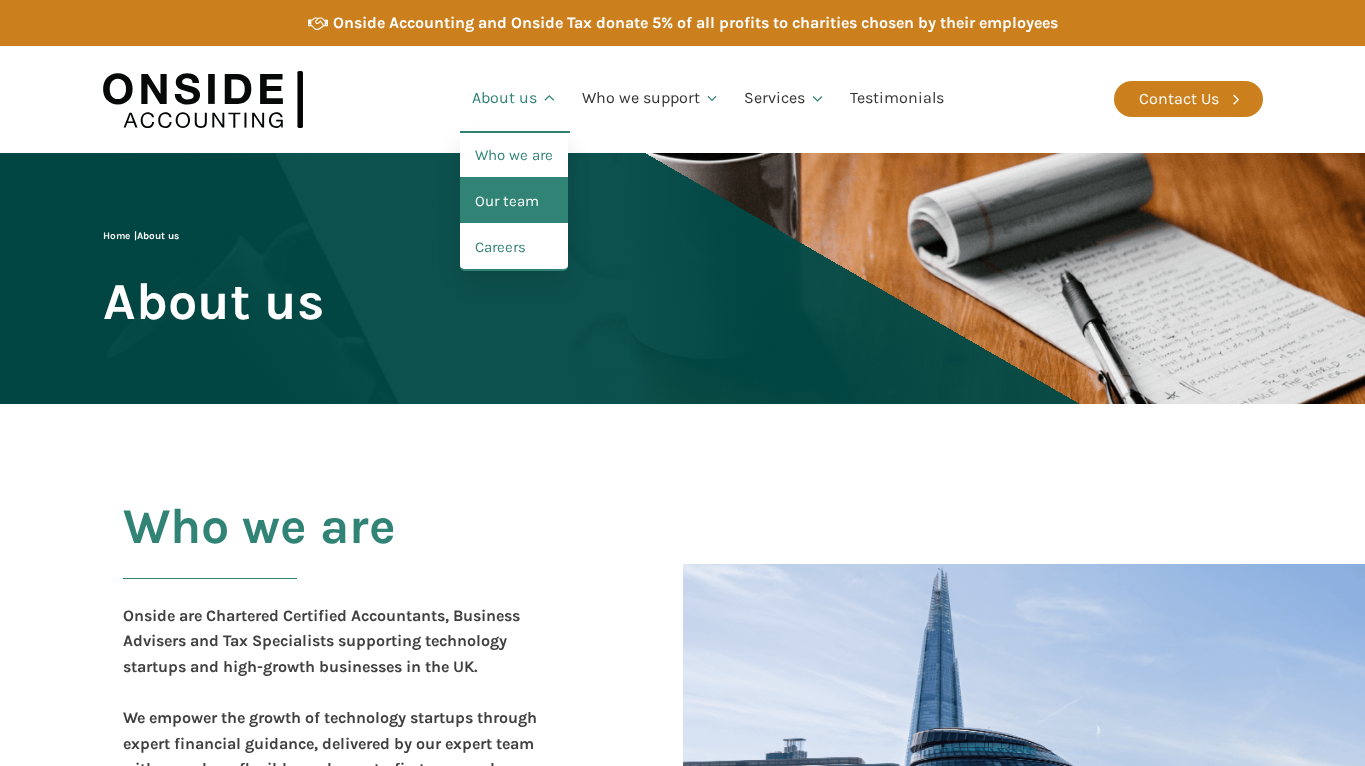 click on "Our team" at bounding box center [514, 202] 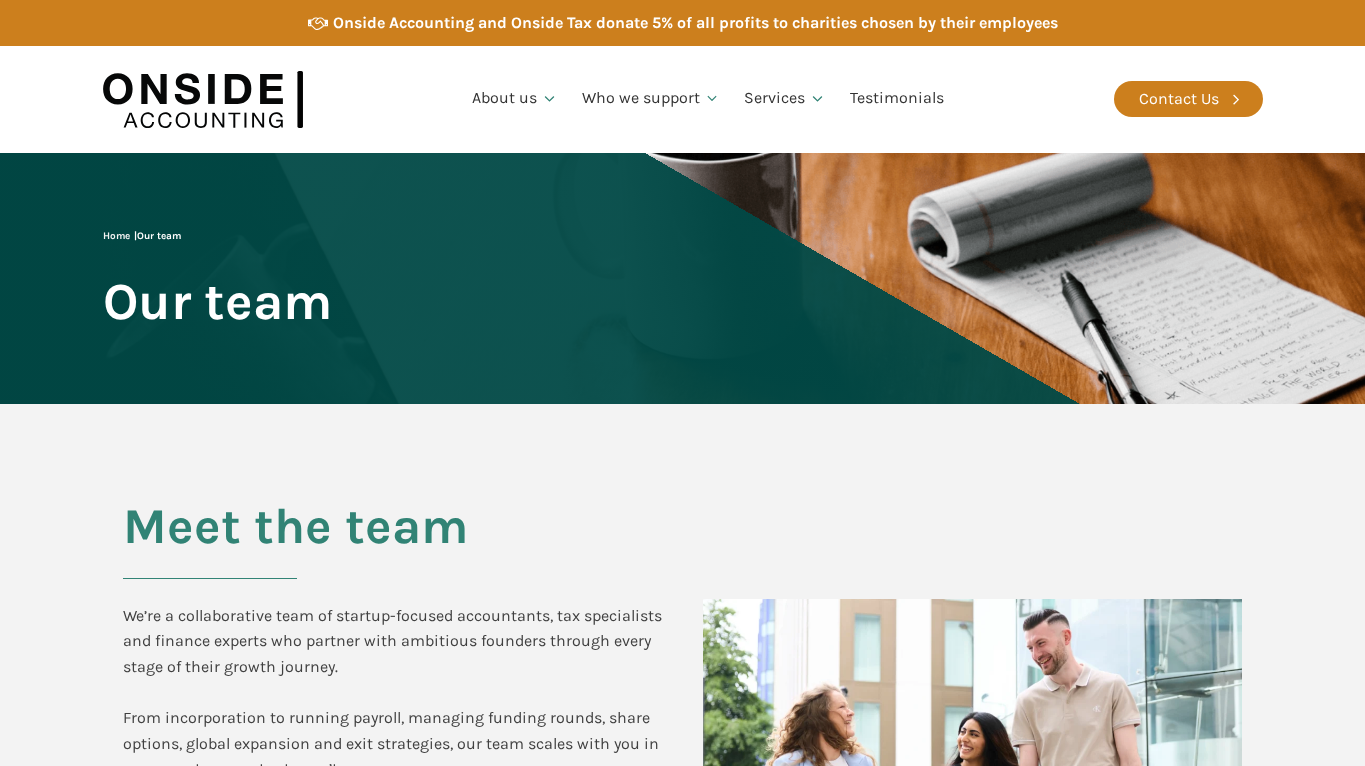 scroll, scrollTop: 0, scrollLeft: 0, axis: both 